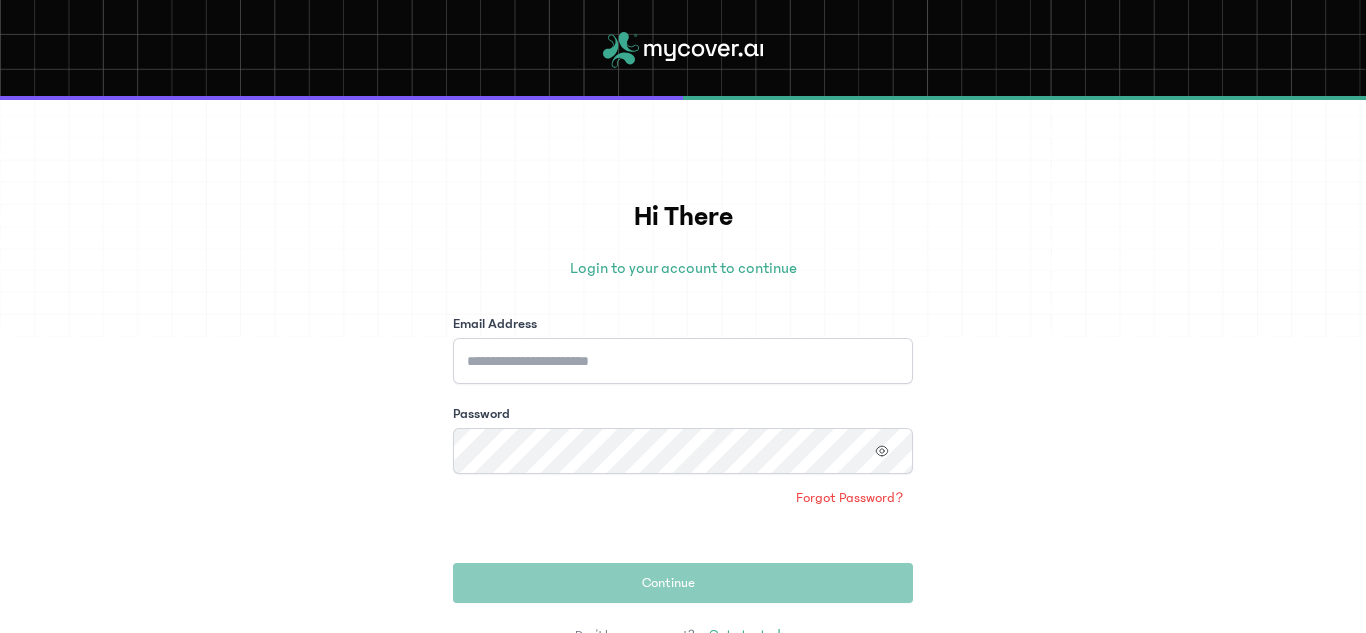 scroll, scrollTop: 0, scrollLeft: 0, axis: both 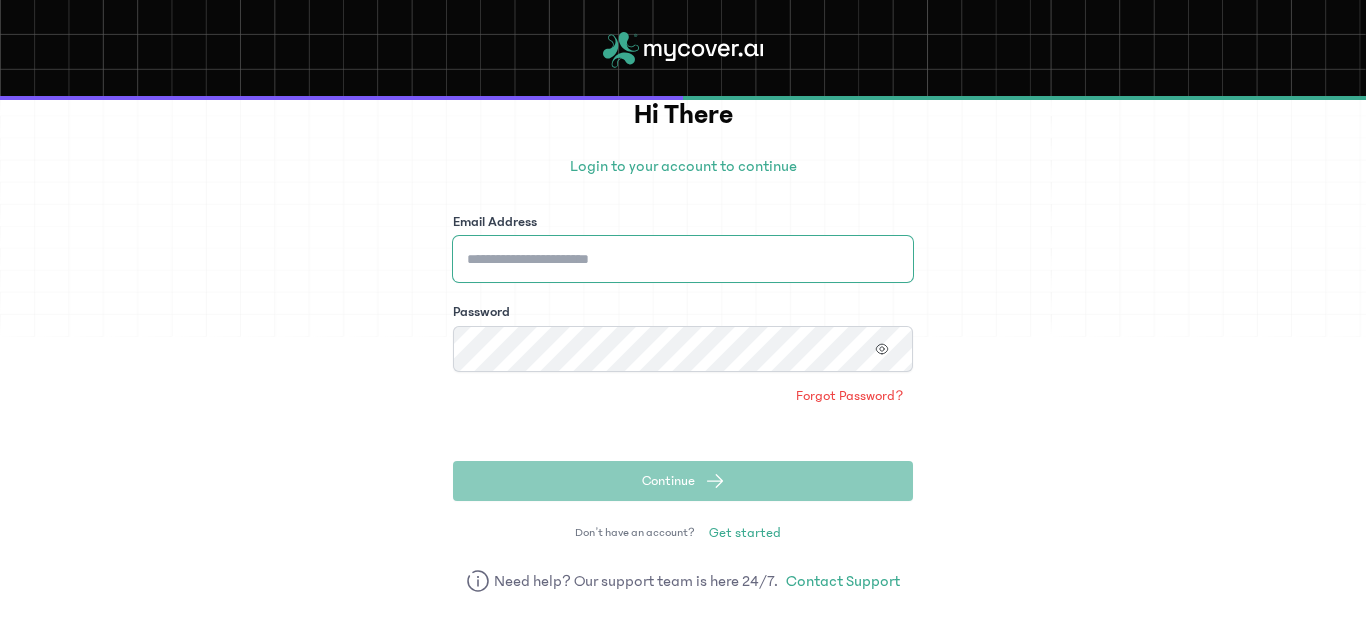 type on "**********" 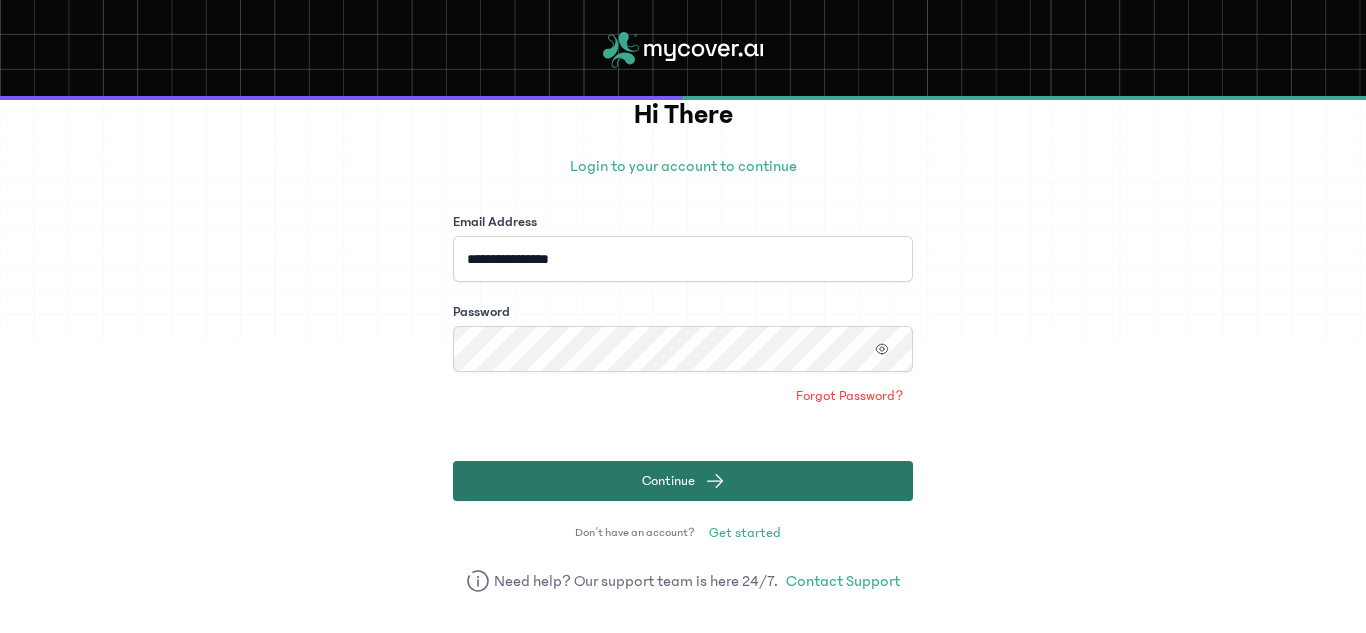 click on "Continue" 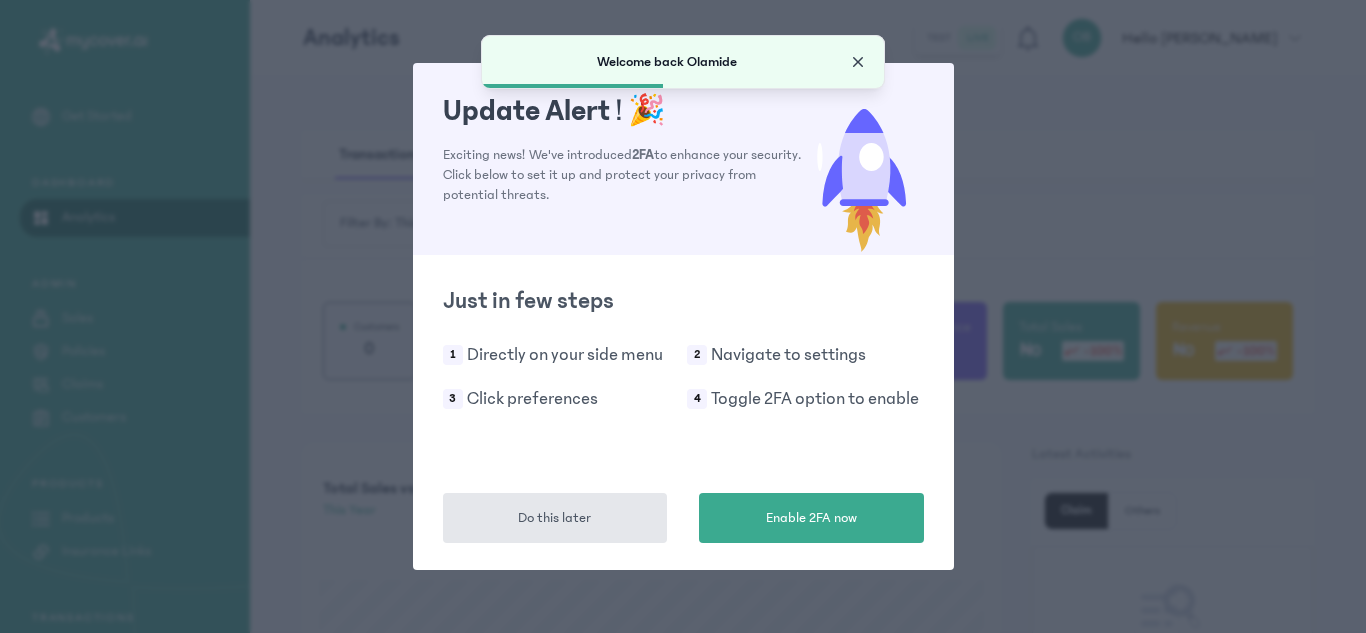 click 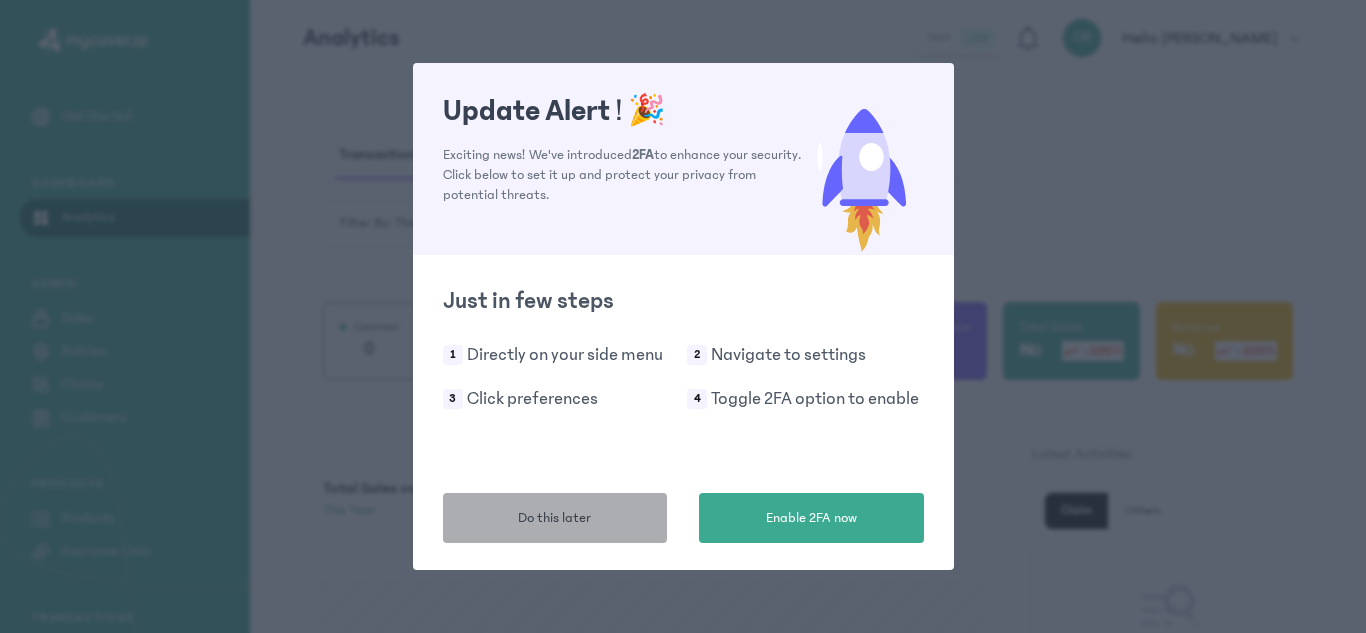 click on "Do this later" at bounding box center [555, 518] 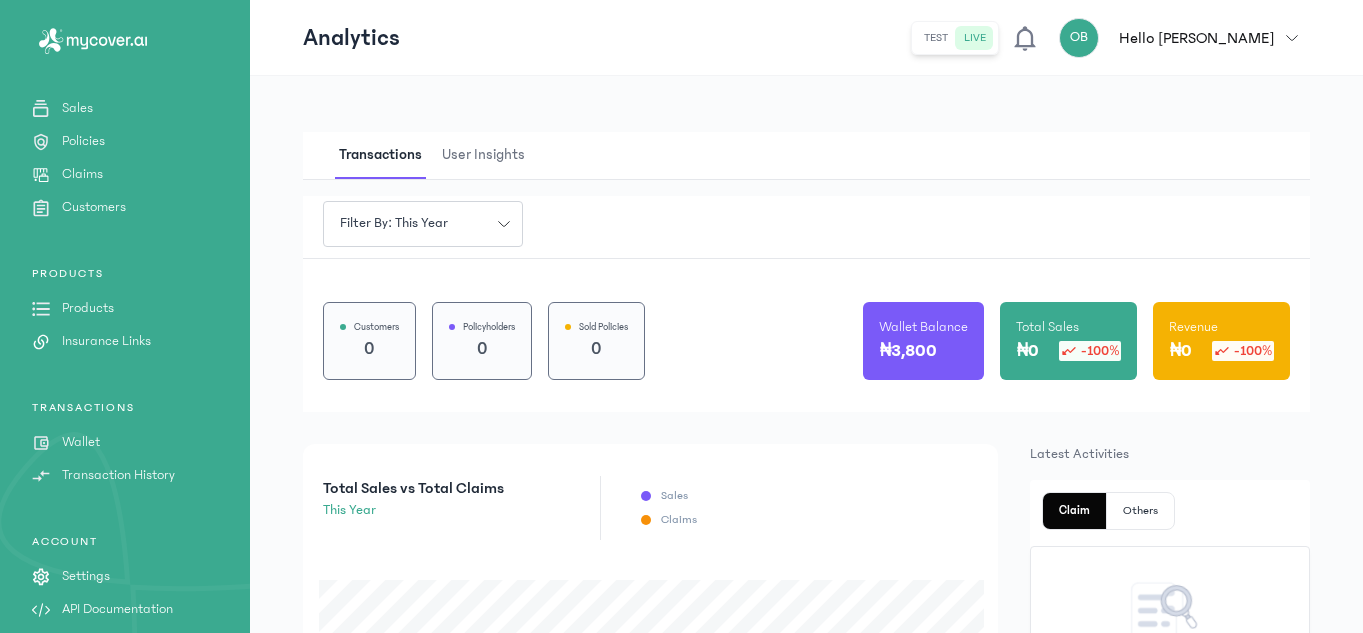 scroll, scrollTop: 225, scrollLeft: 0, axis: vertical 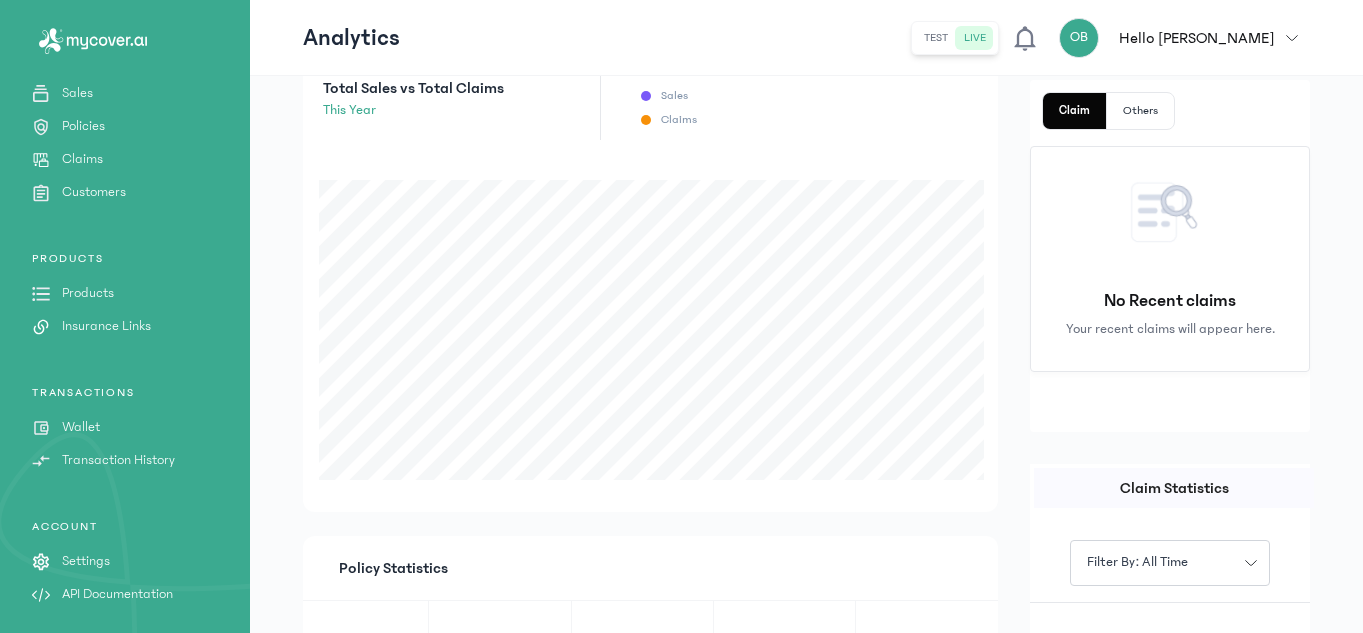 click on "API Documentation" at bounding box center [117, 594] 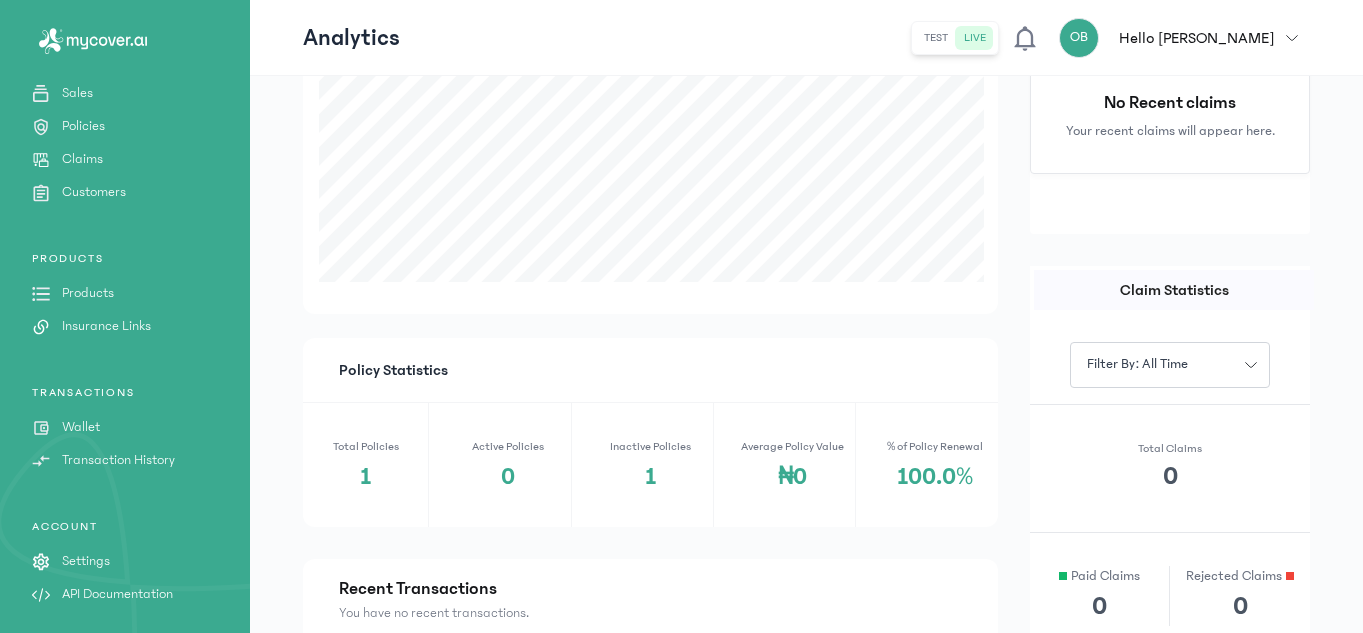 scroll, scrollTop: 600, scrollLeft: 0, axis: vertical 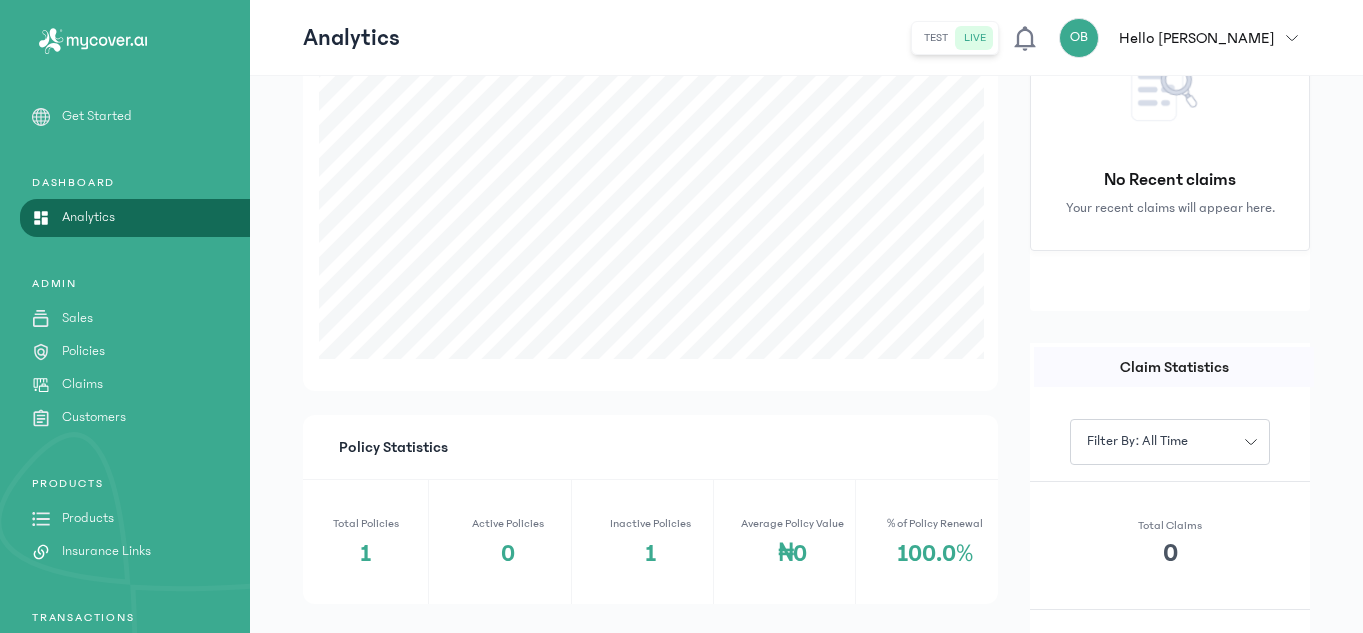 click on "Get Started" at bounding box center (97, 116) 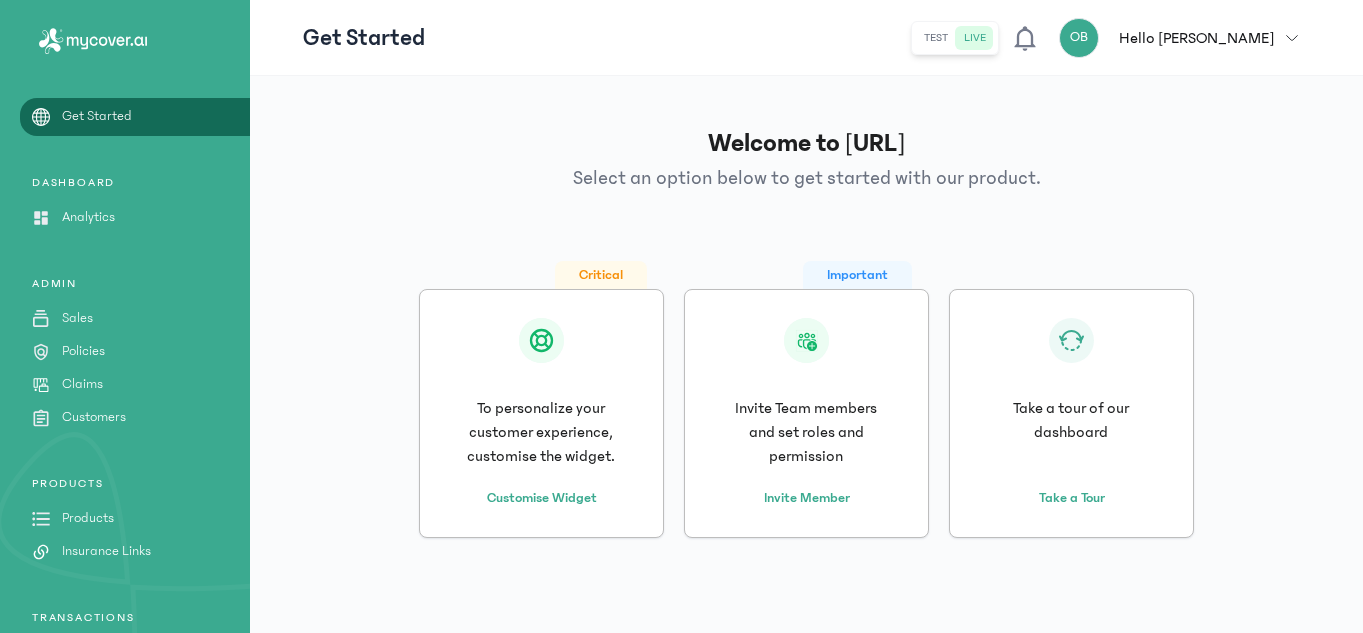 scroll, scrollTop: 0, scrollLeft: 0, axis: both 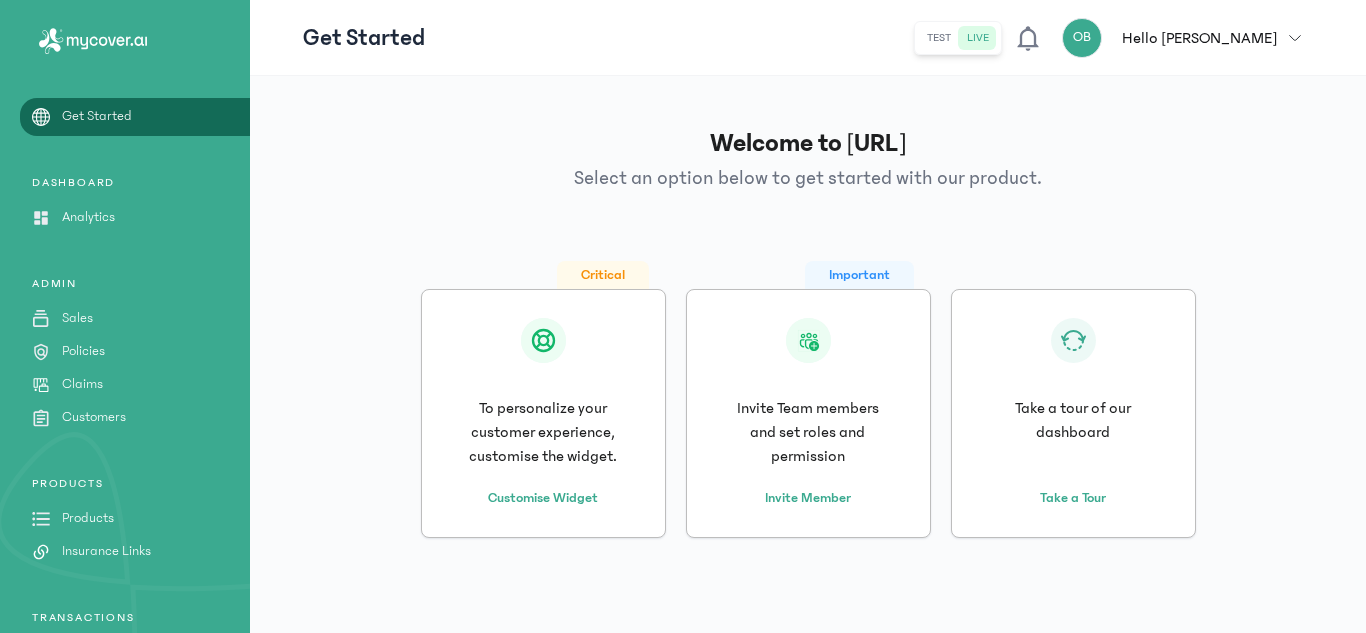 click on "Analytics" at bounding box center [88, 217] 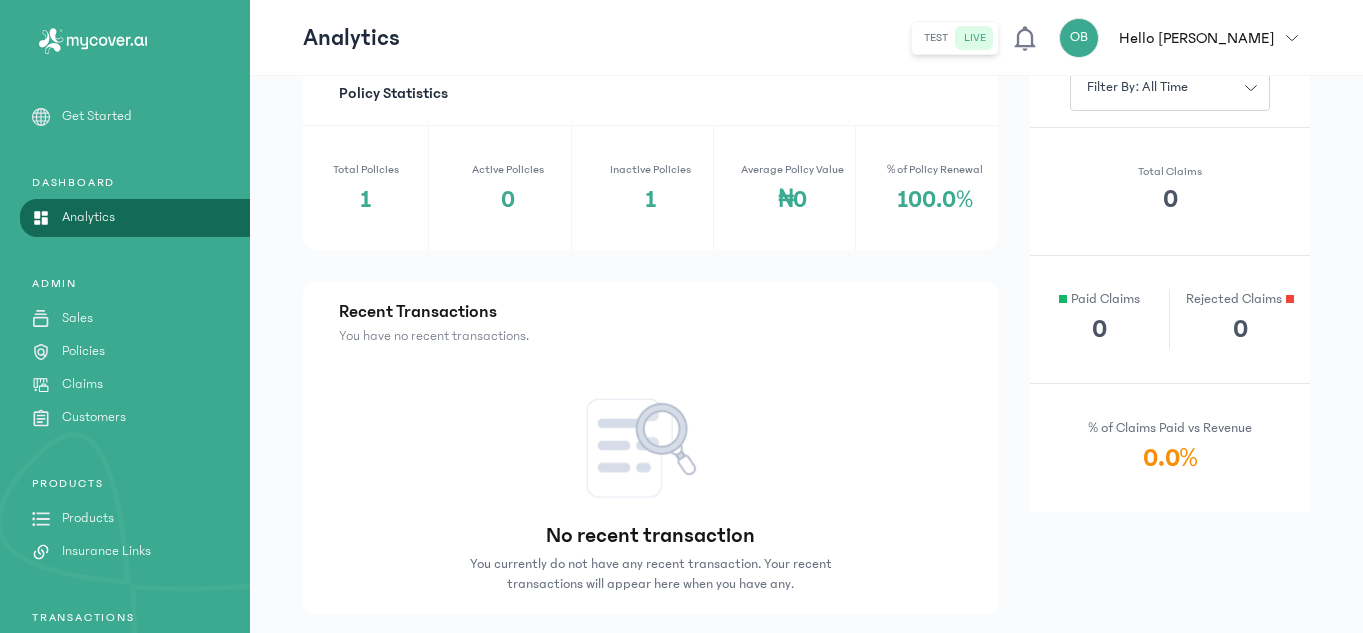 scroll, scrollTop: 921, scrollLeft: 0, axis: vertical 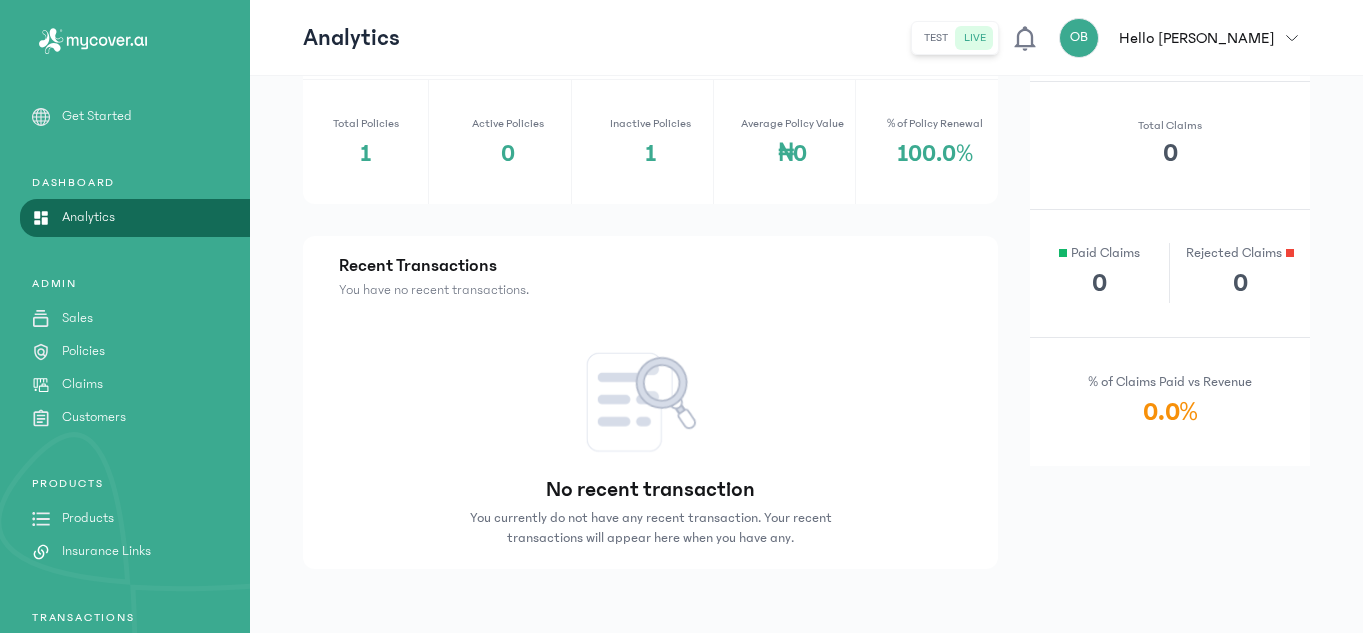 click on "Sales" at bounding box center (77, 318) 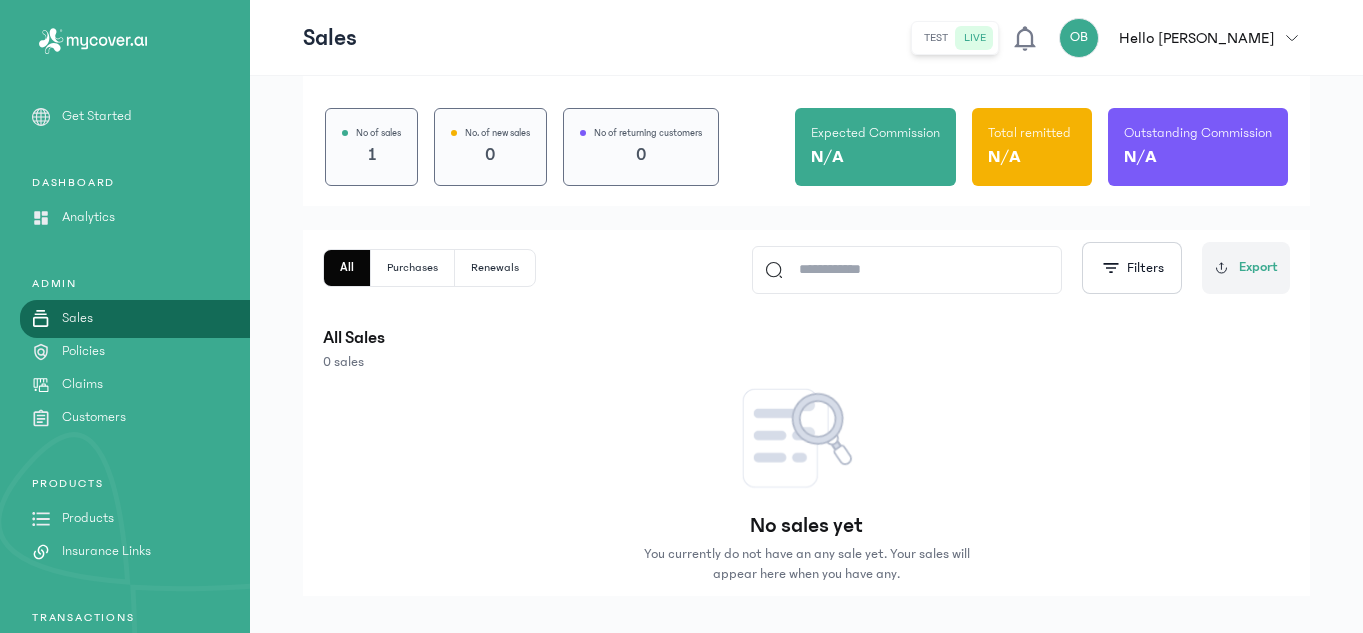 scroll, scrollTop: 177, scrollLeft: 0, axis: vertical 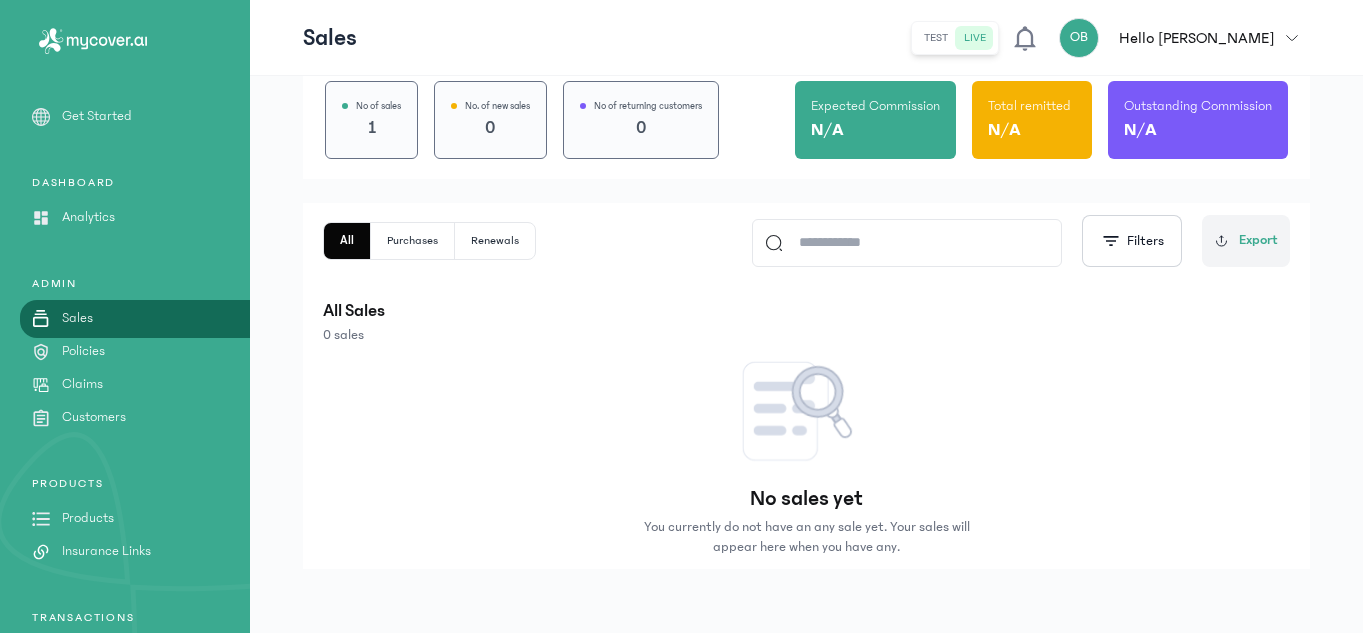 click on "Policies" at bounding box center (83, 351) 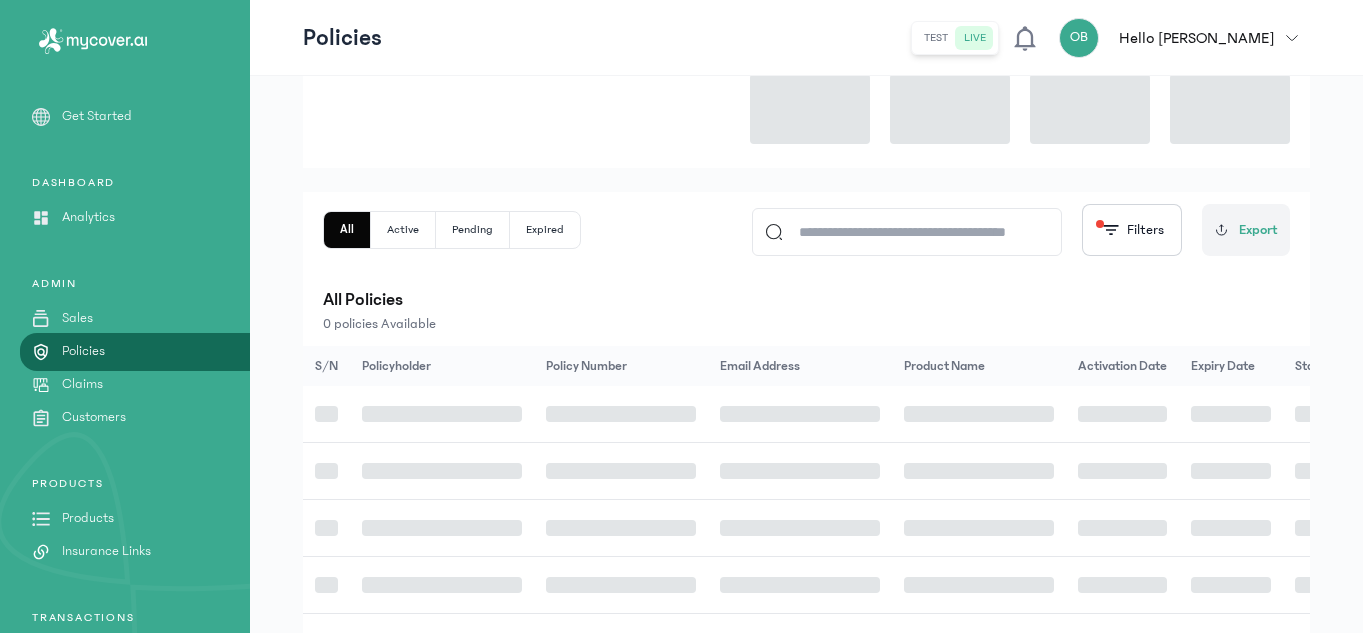 scroll, scrollTop: 0, scrollLeft: 0, axis: both 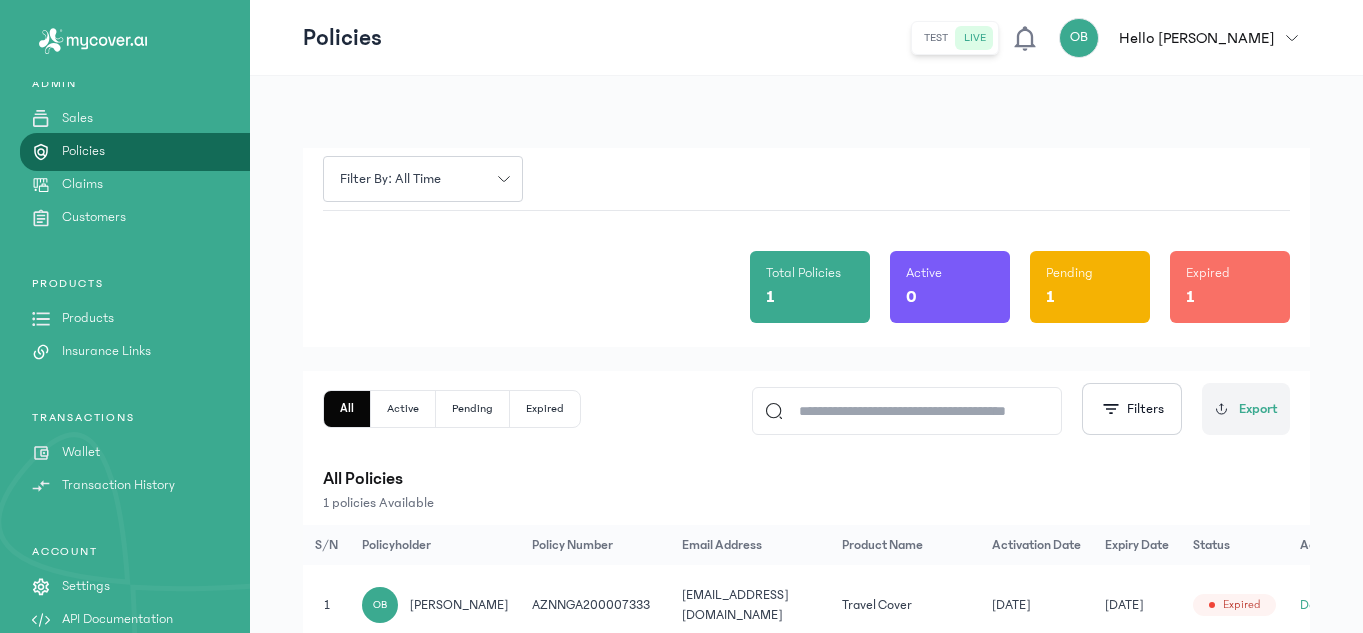 click on "Insurance Links" at bounding box center [106, 351] 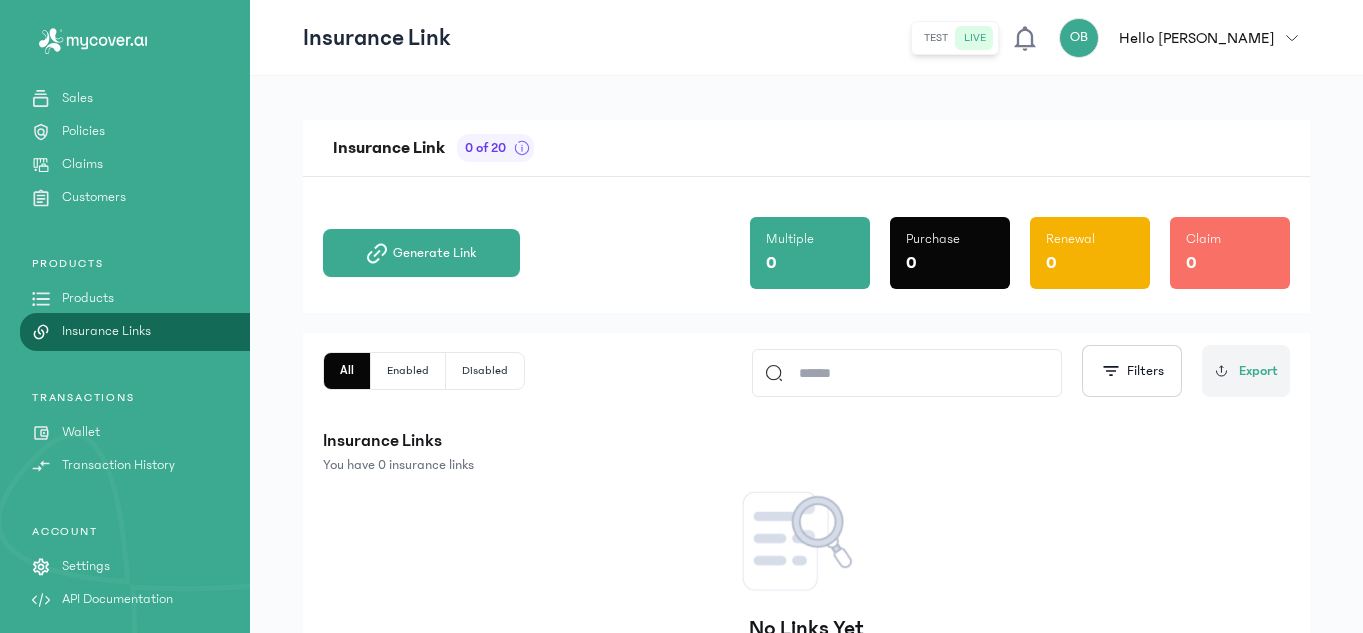 scroll, scrollTop: 225, scrollLeft: 0, axis: vertical 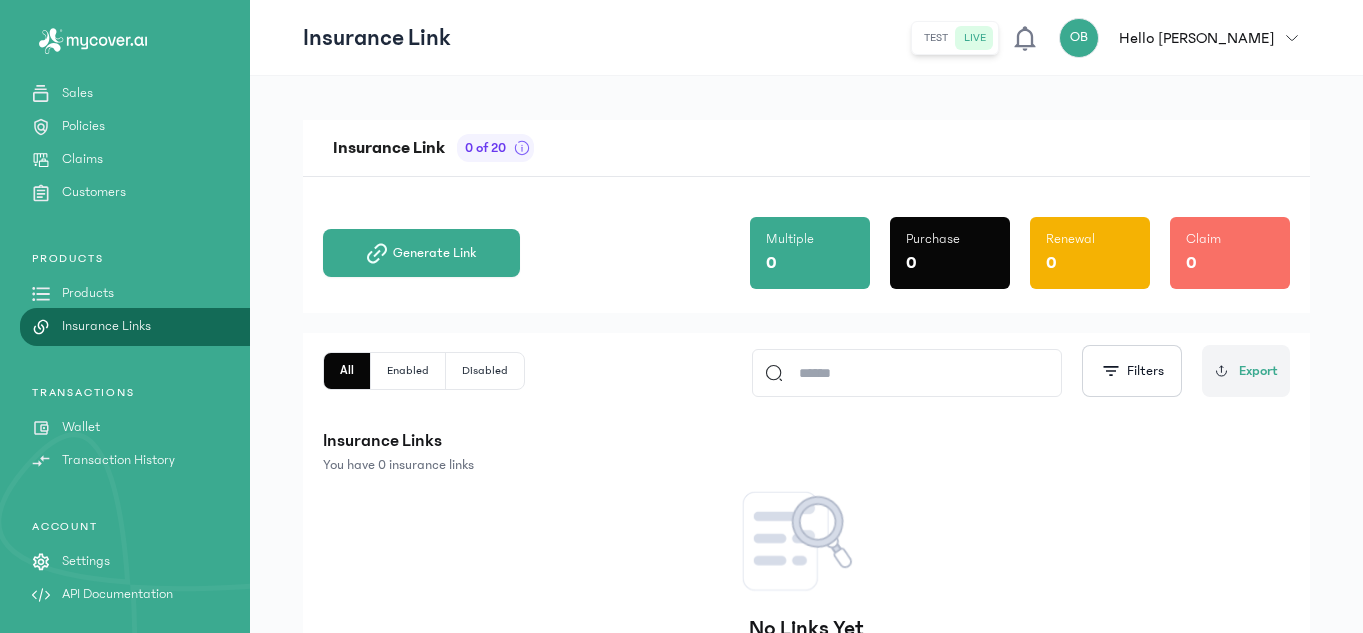 click on "Settings" at bounding box center (86, 561) 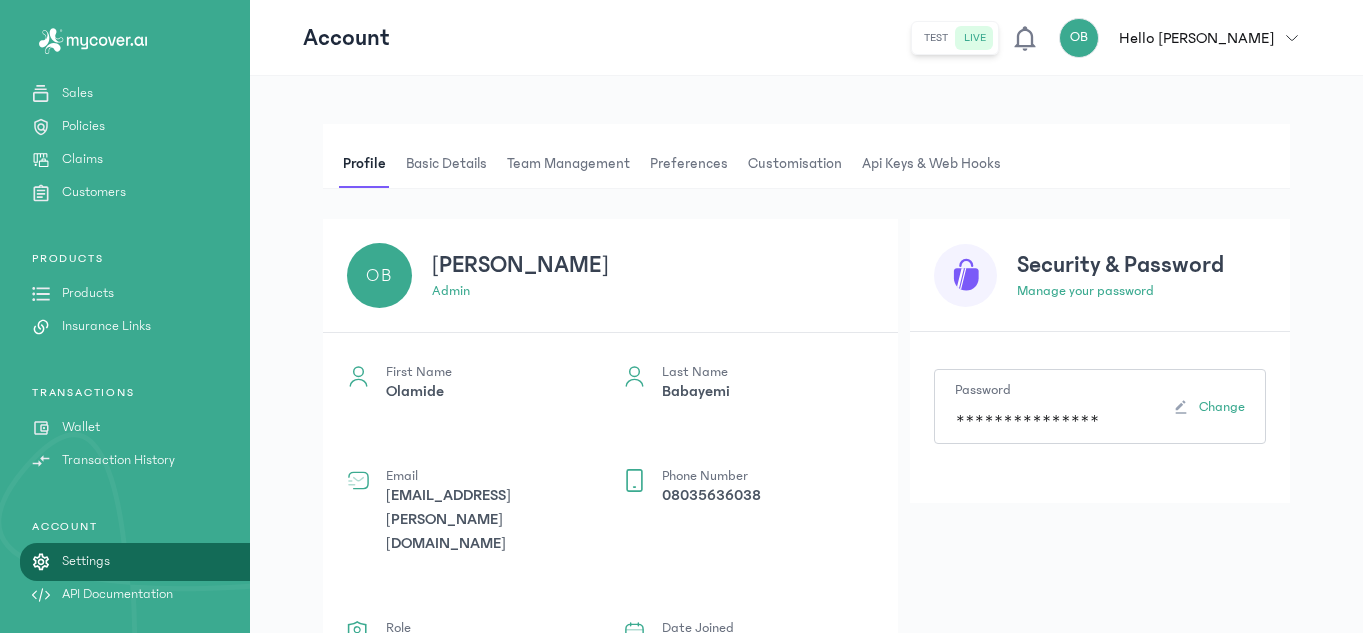 click on "Api Keys & Web hooks" at bounding box center (931, 164) 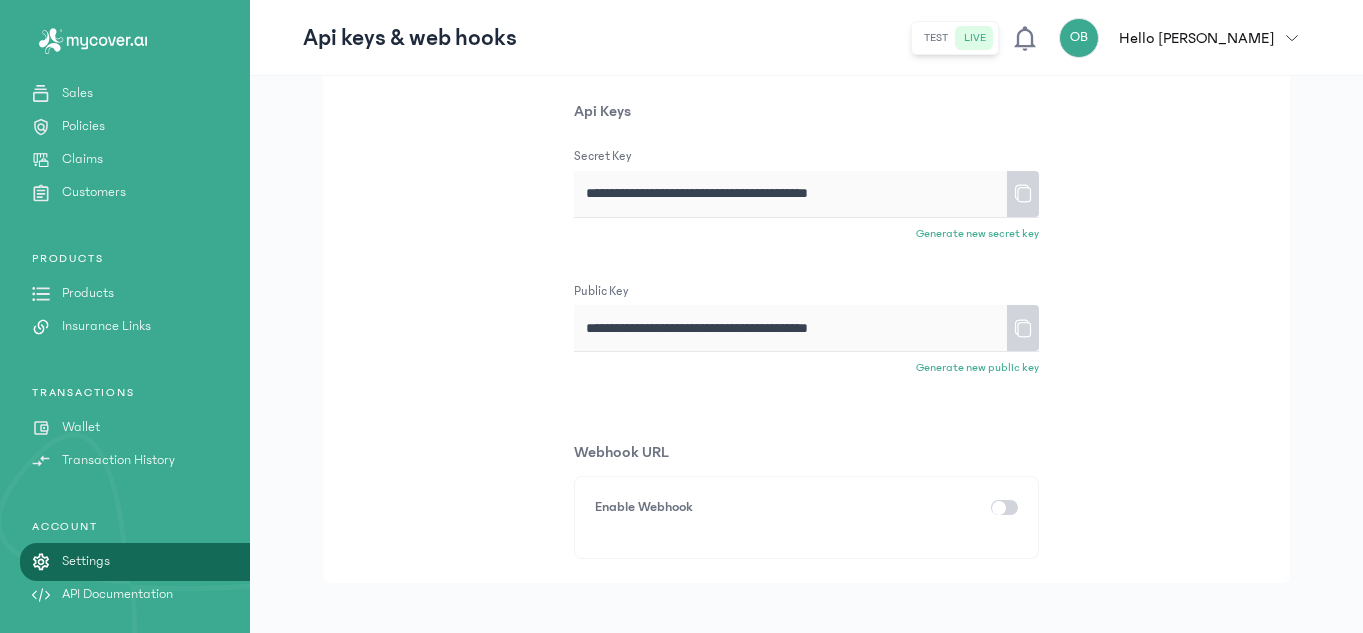 scroll, scrollTop: 242, scrollLeft: 0, axis: vertical 